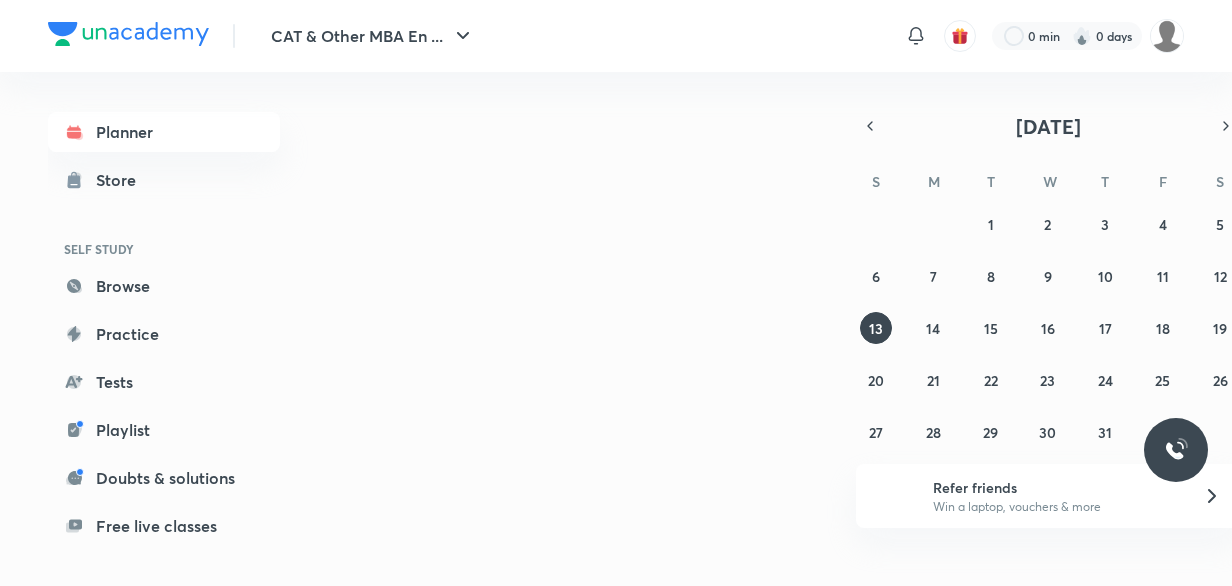 scroll, scrollTop: 0, scrollLeft: 0, axis: both 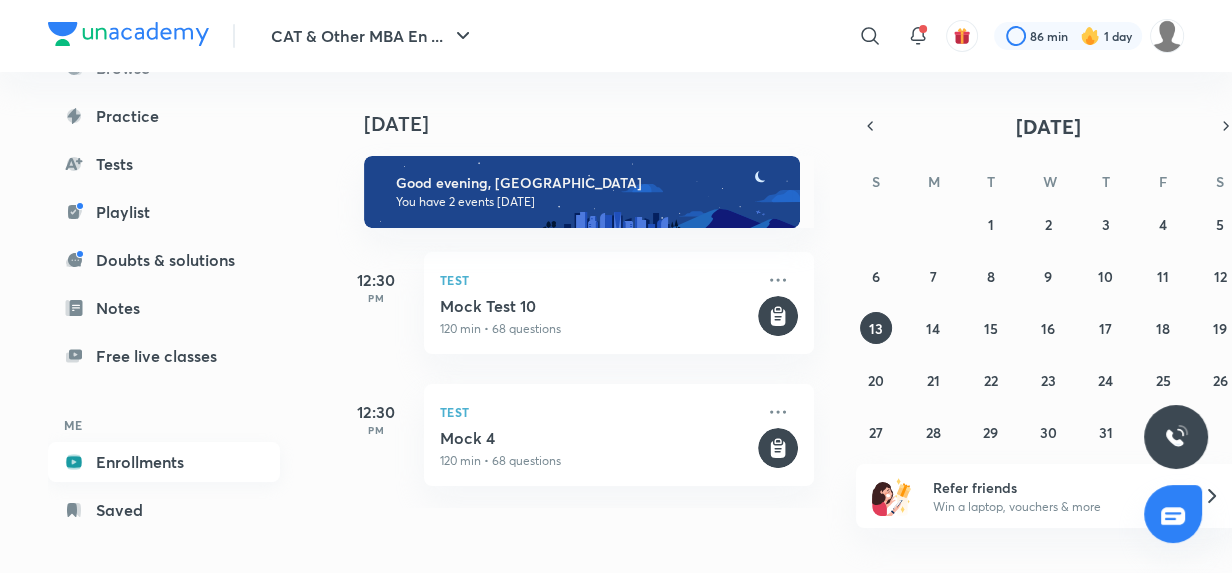 click on "Enrollments" at bounding box center (164, 462) 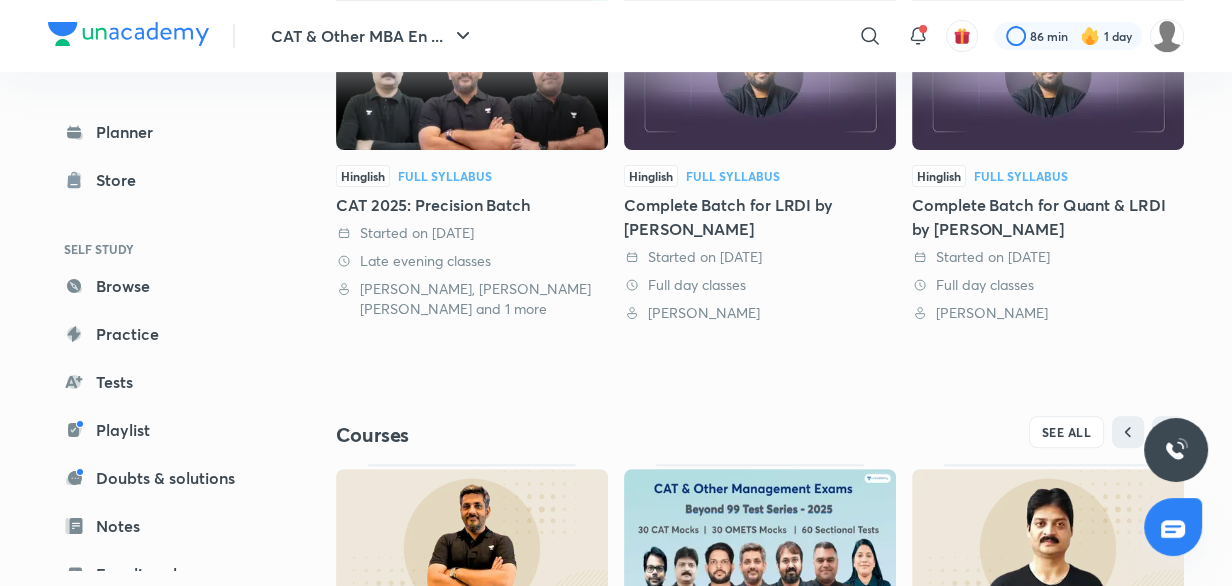 scroll, scrollTop: 272, scrollLeft: 0, axis: vertical 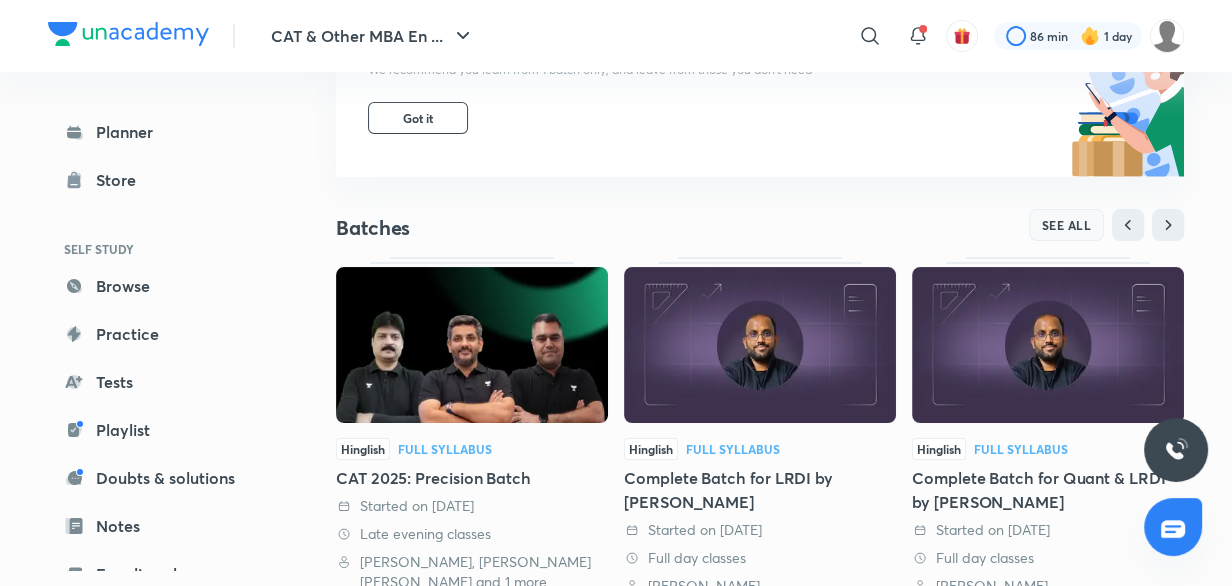 click on "SEE ALL" at bounding box center [1067, 225] 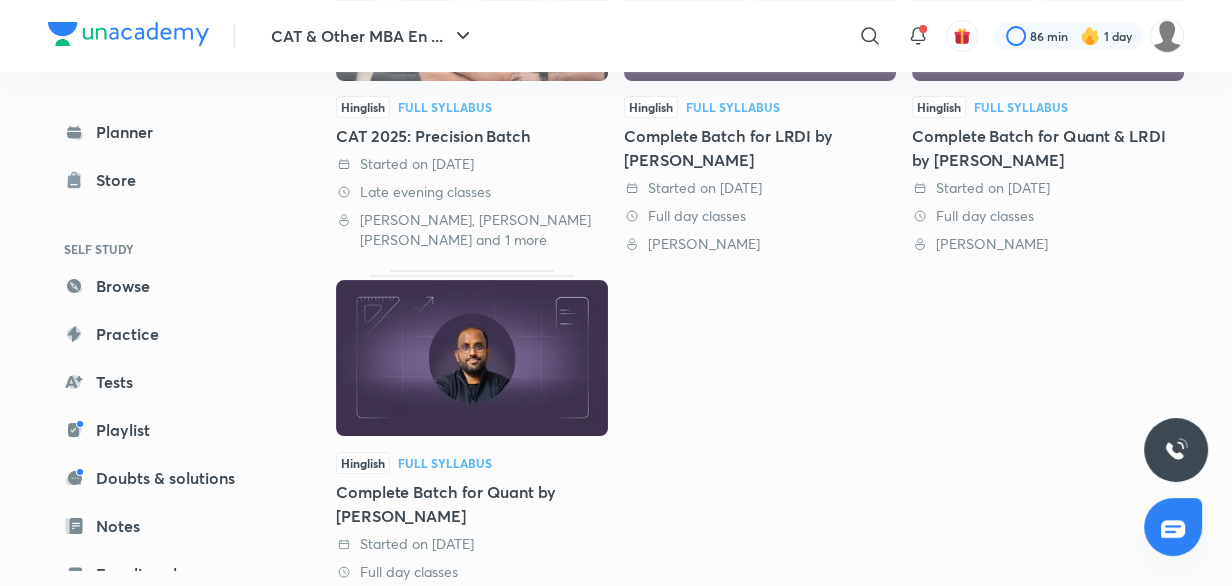 scroll, scrollTop: 426, scrollLeft: 0, axis: vertical 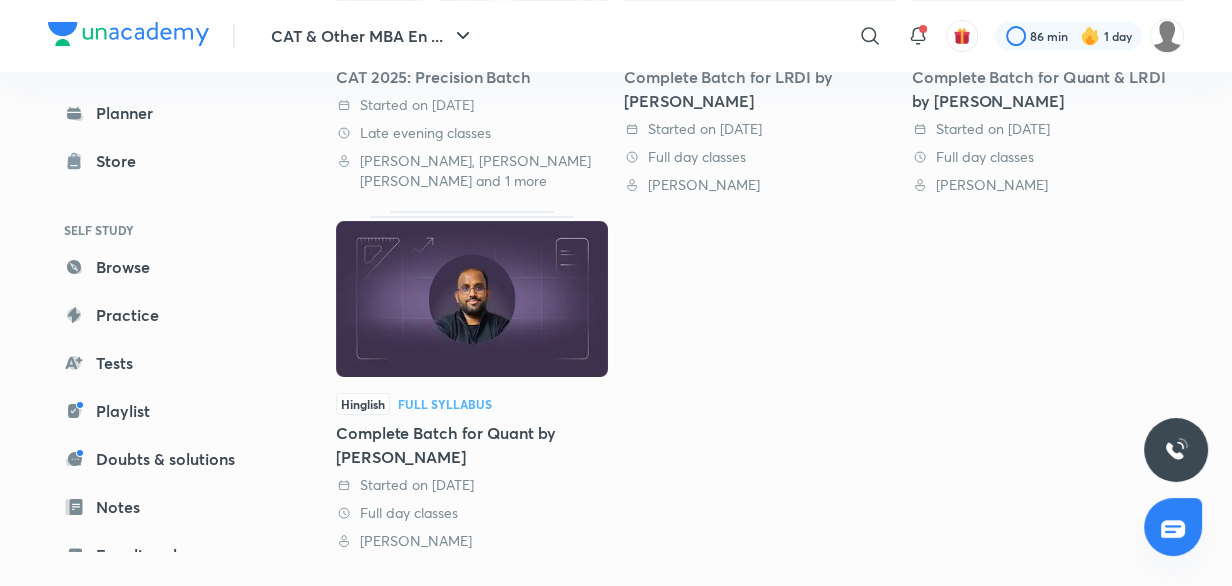 click on "Complete Batch for Quant by [PERSON_NAME]" at bounding box center [472, 445] 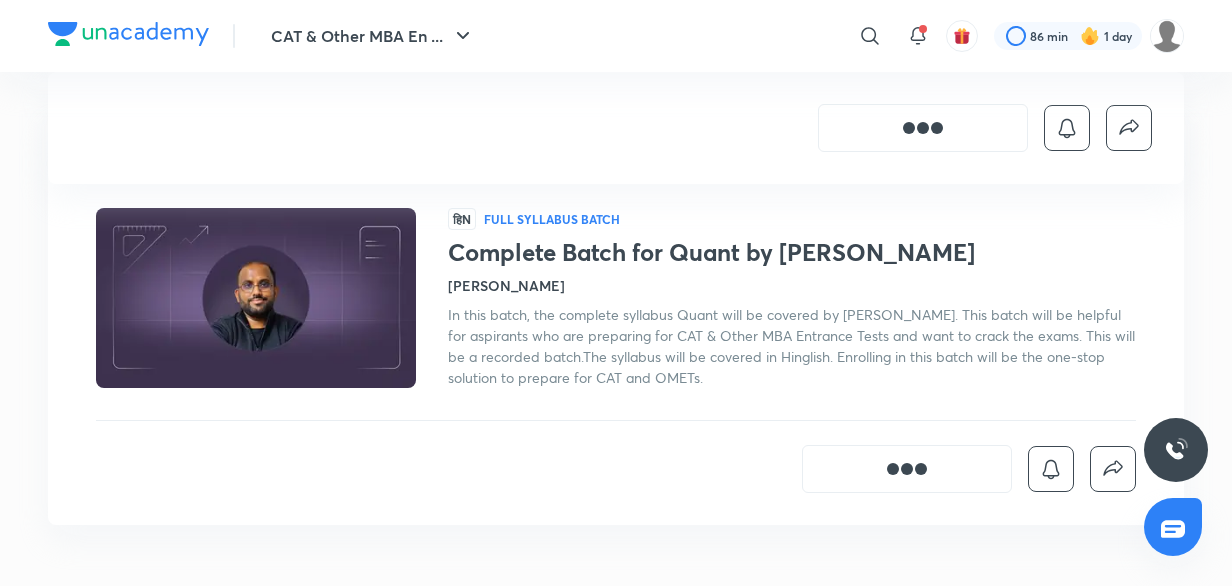 scroll, scrollTop: 363, scrollLeft: 0, axis: vertical 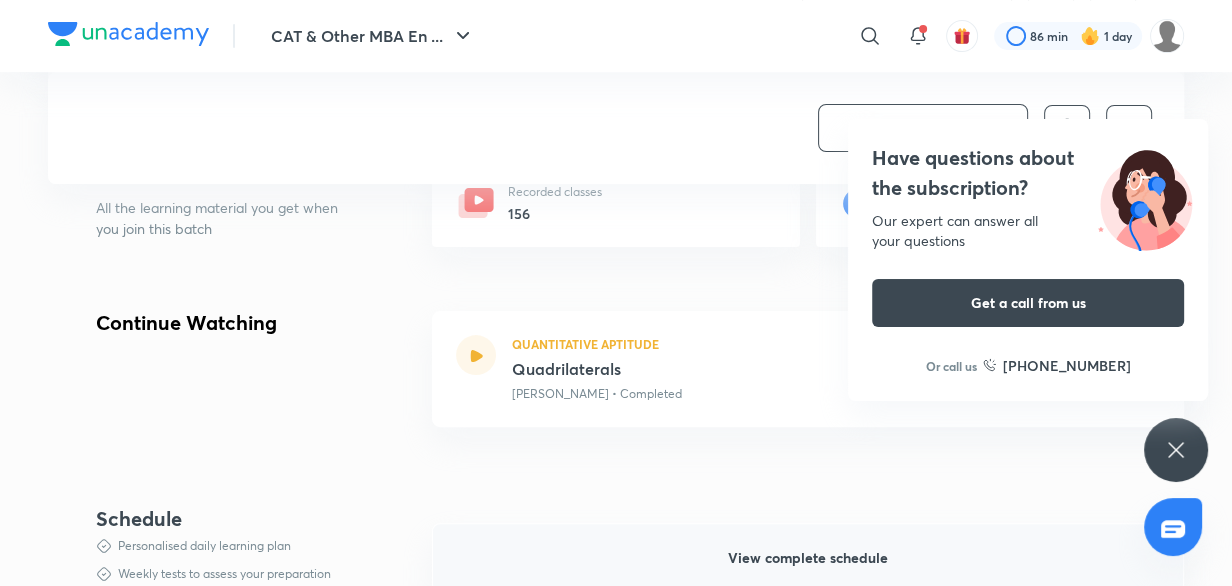 click on "View complete schedule" at bounding box center (808, 558) 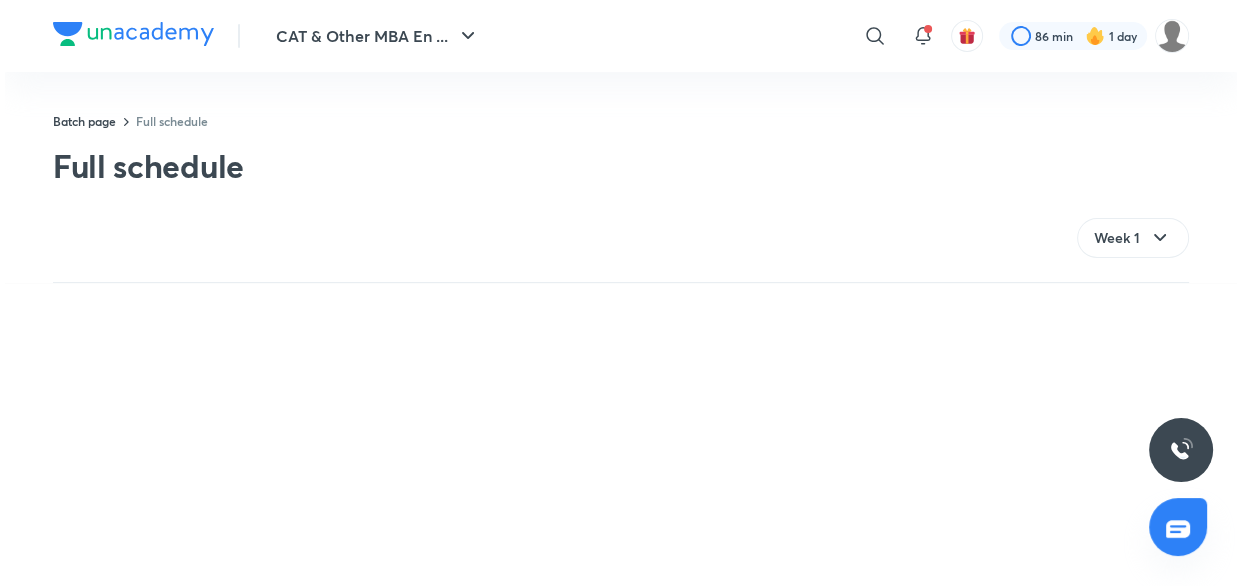 scroll, scrollTop: 0, scrollLeft: 0, axis: both 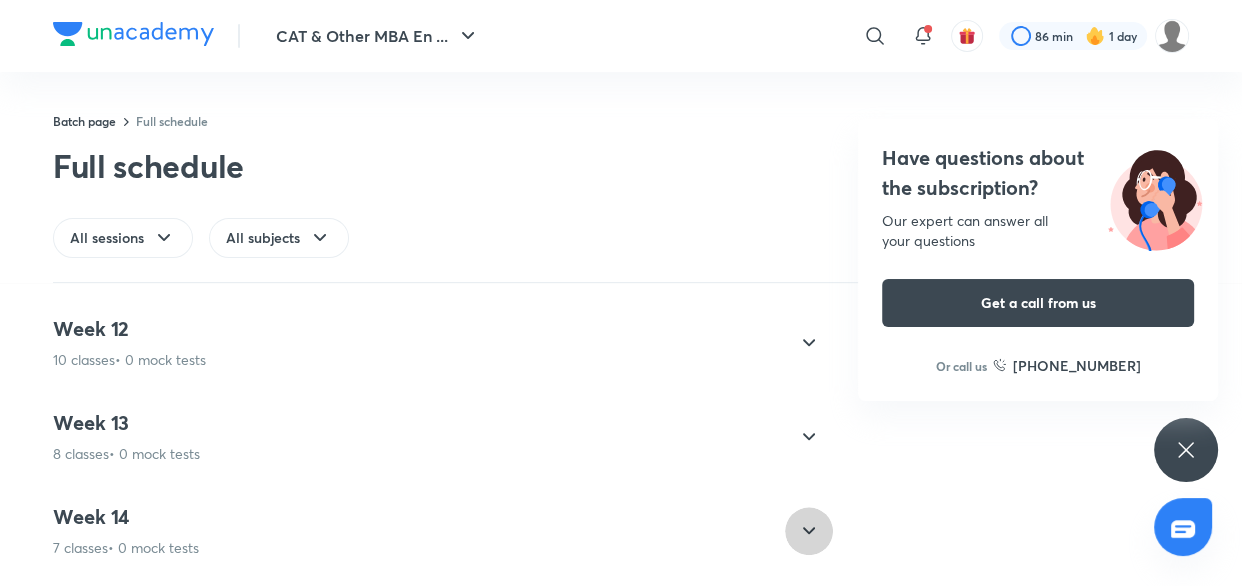 click at bounding box center (809, 531) 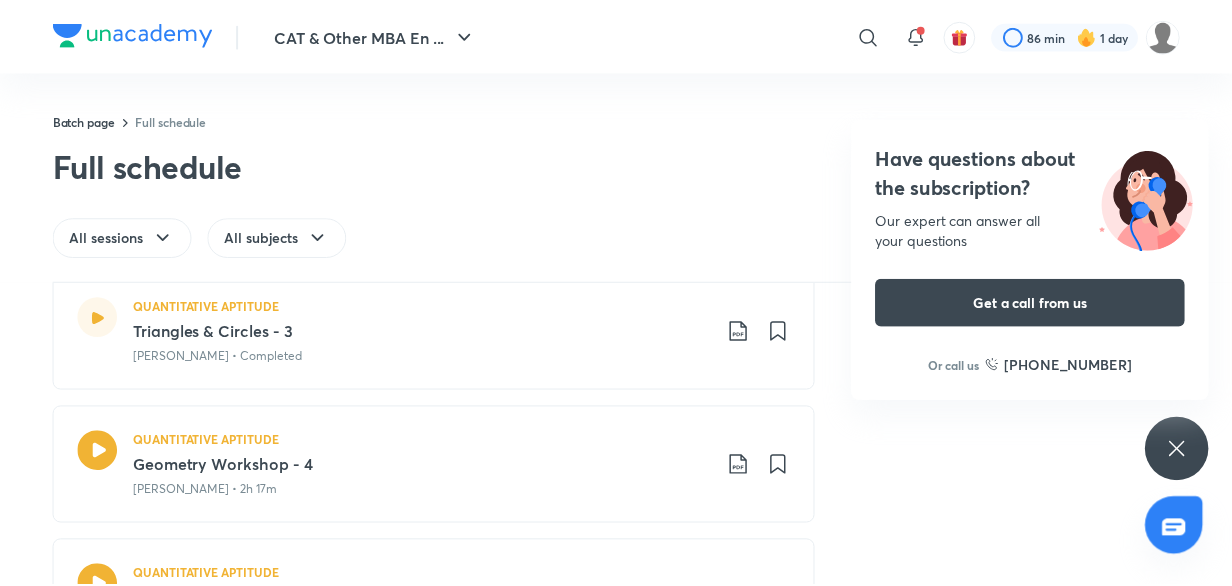 scroll, scrollTop: 1665, scrollLeft: 0, axis: vertical 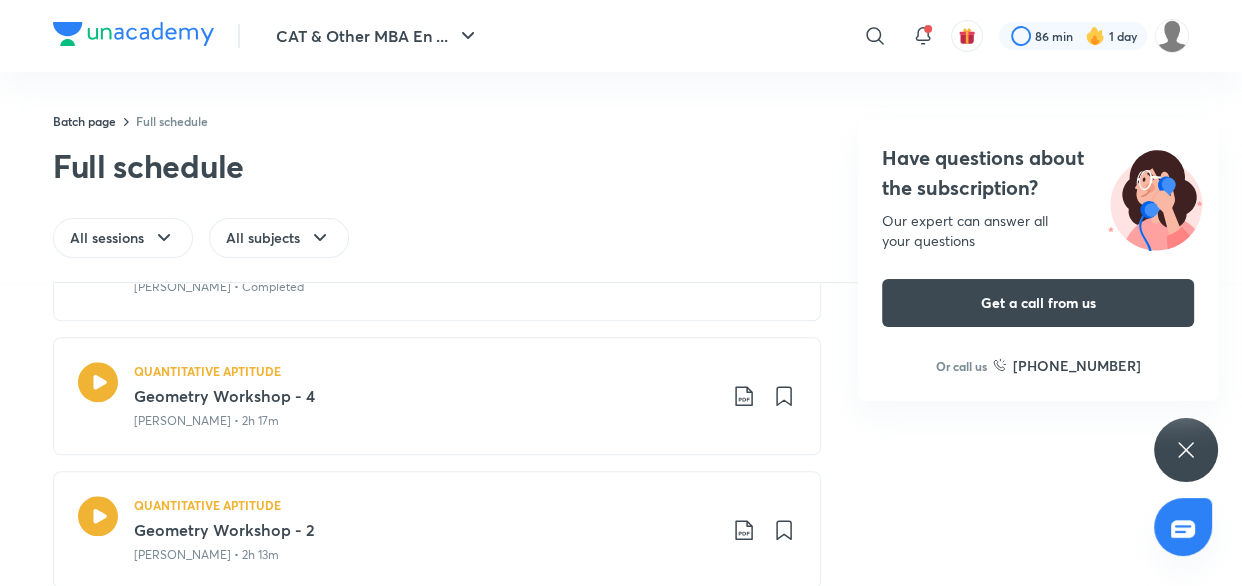 click on "Geometry Workshop - 4" at bounding box center [425, 396] 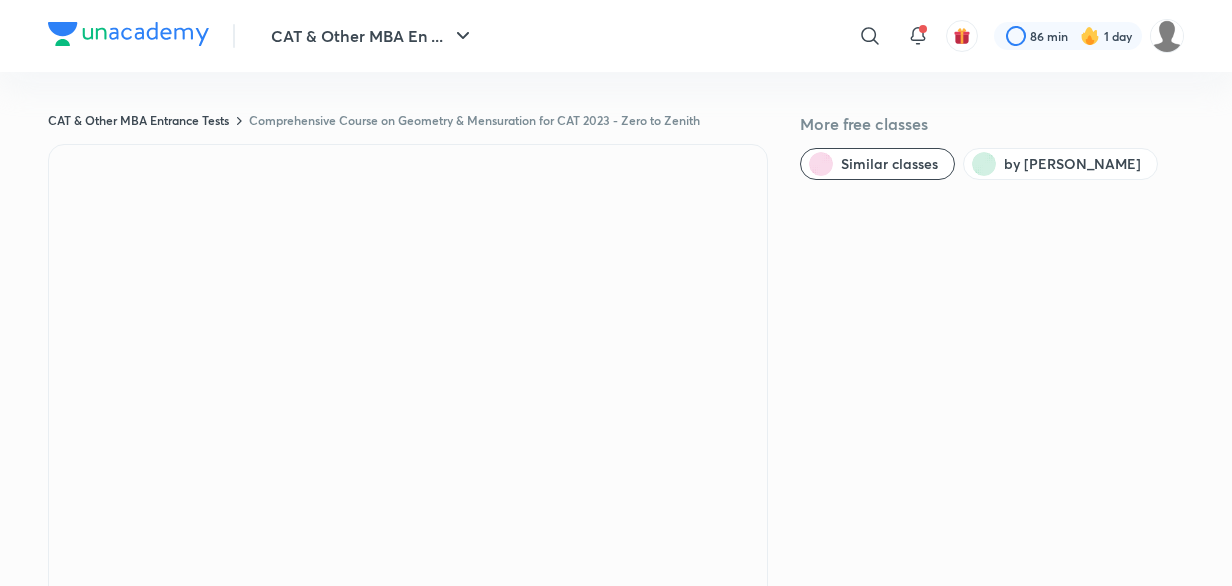 scroll, scrollTop: 0, scrollLeft: 0, axis: both 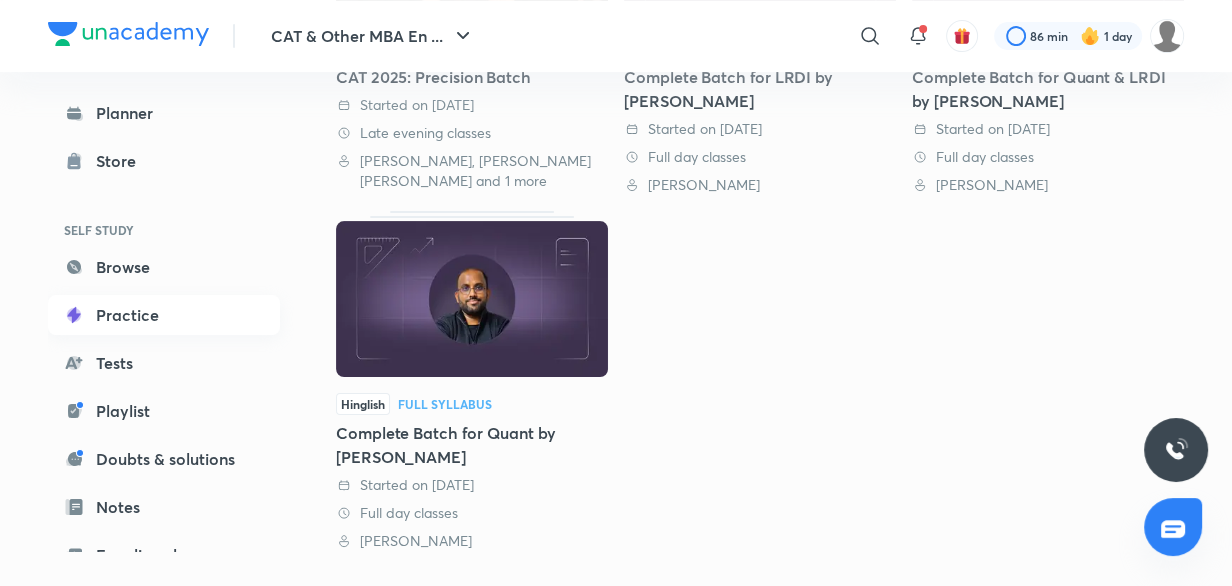 click on "Practice" at bounding box center (164, 315) 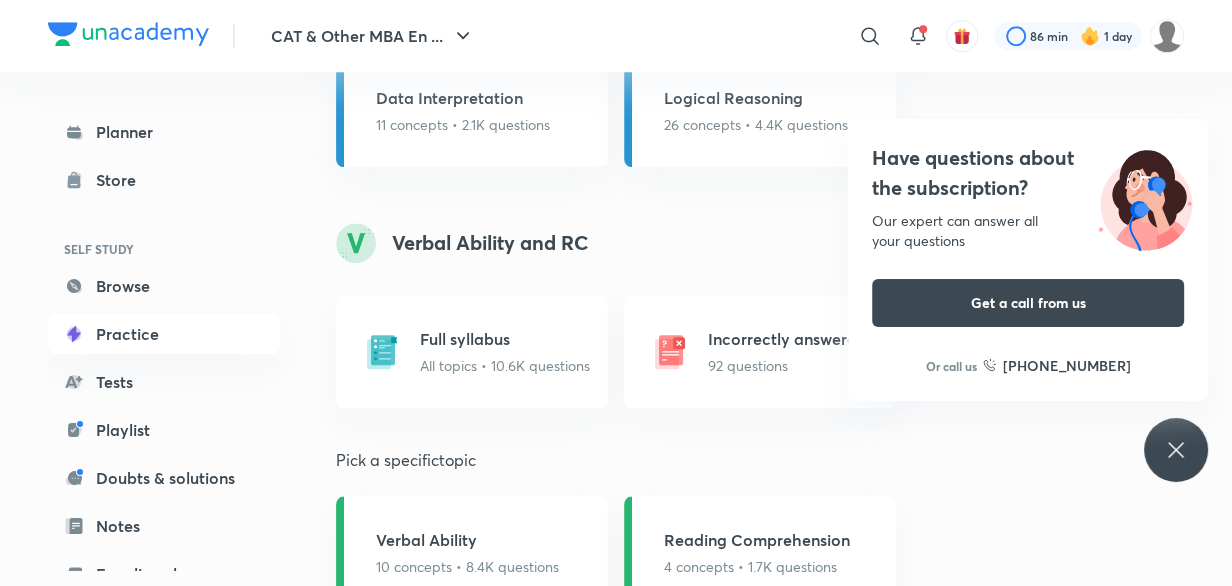 scroll, scrollTop: 1545, scrollLeft: 0, axis: vertical 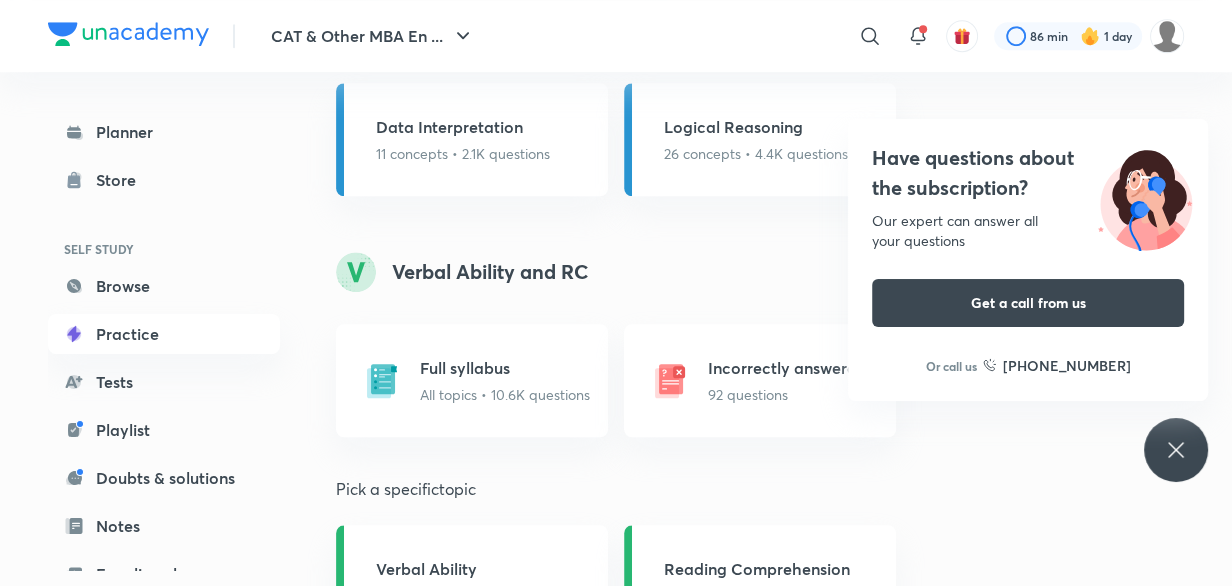 click on "Have questions about the subscription?" at bounding box center [1028, 173] 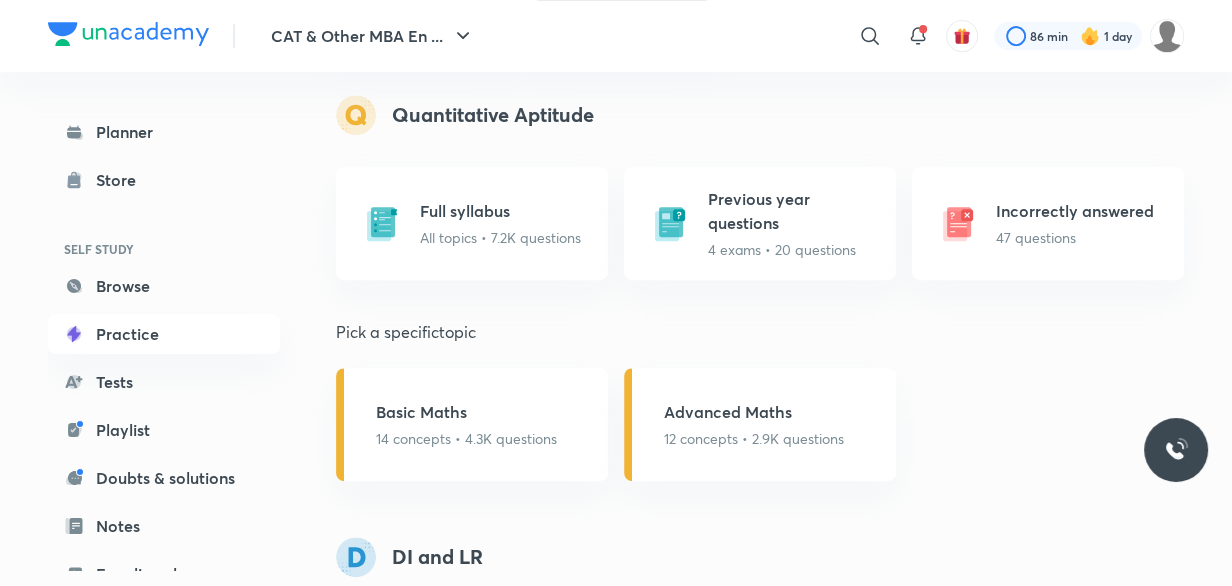 scroll, scrollTop: 909, scrollLeft: 0, axis: vertical 